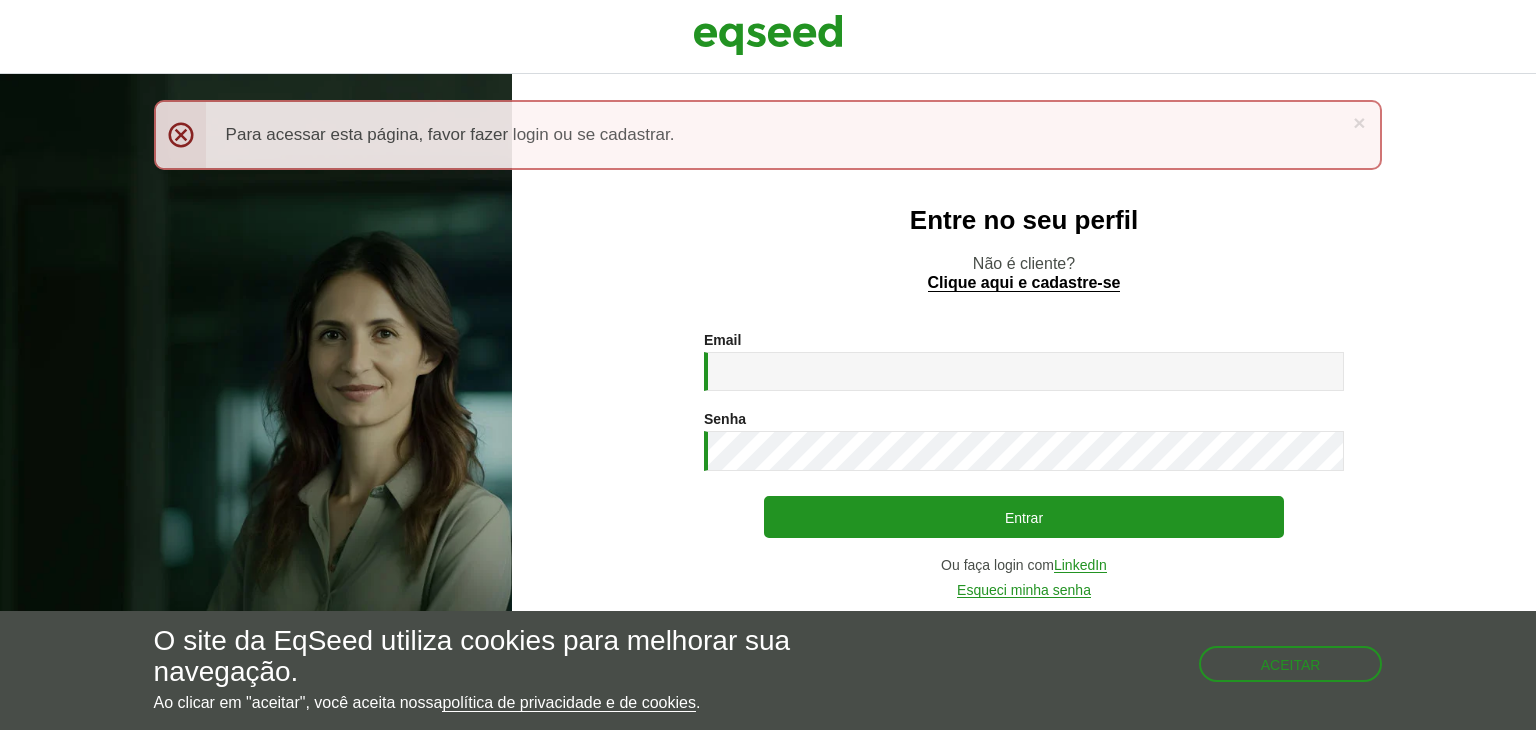 scroll, scrollTop: 0, scrollLeft: 0, axis: both 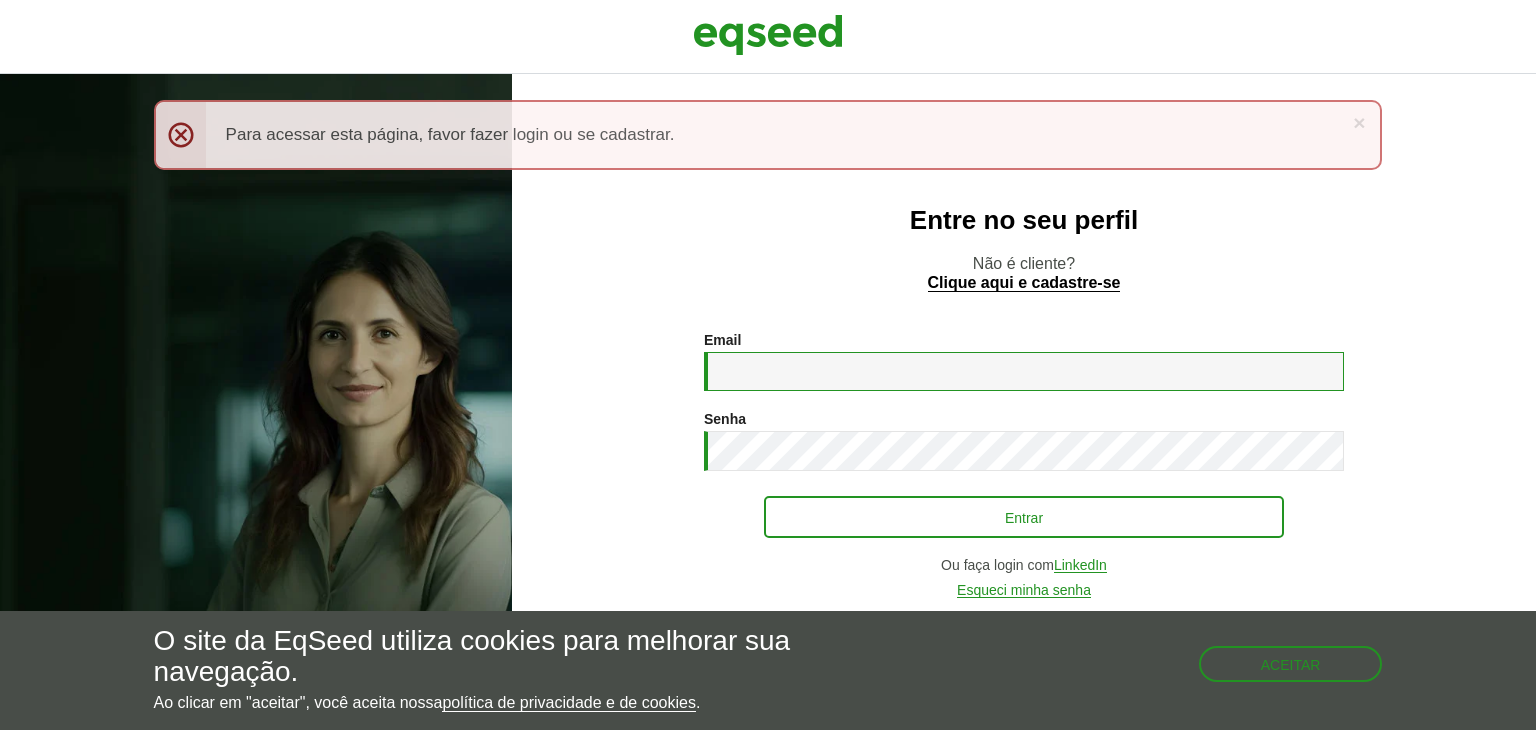 type on "**********" 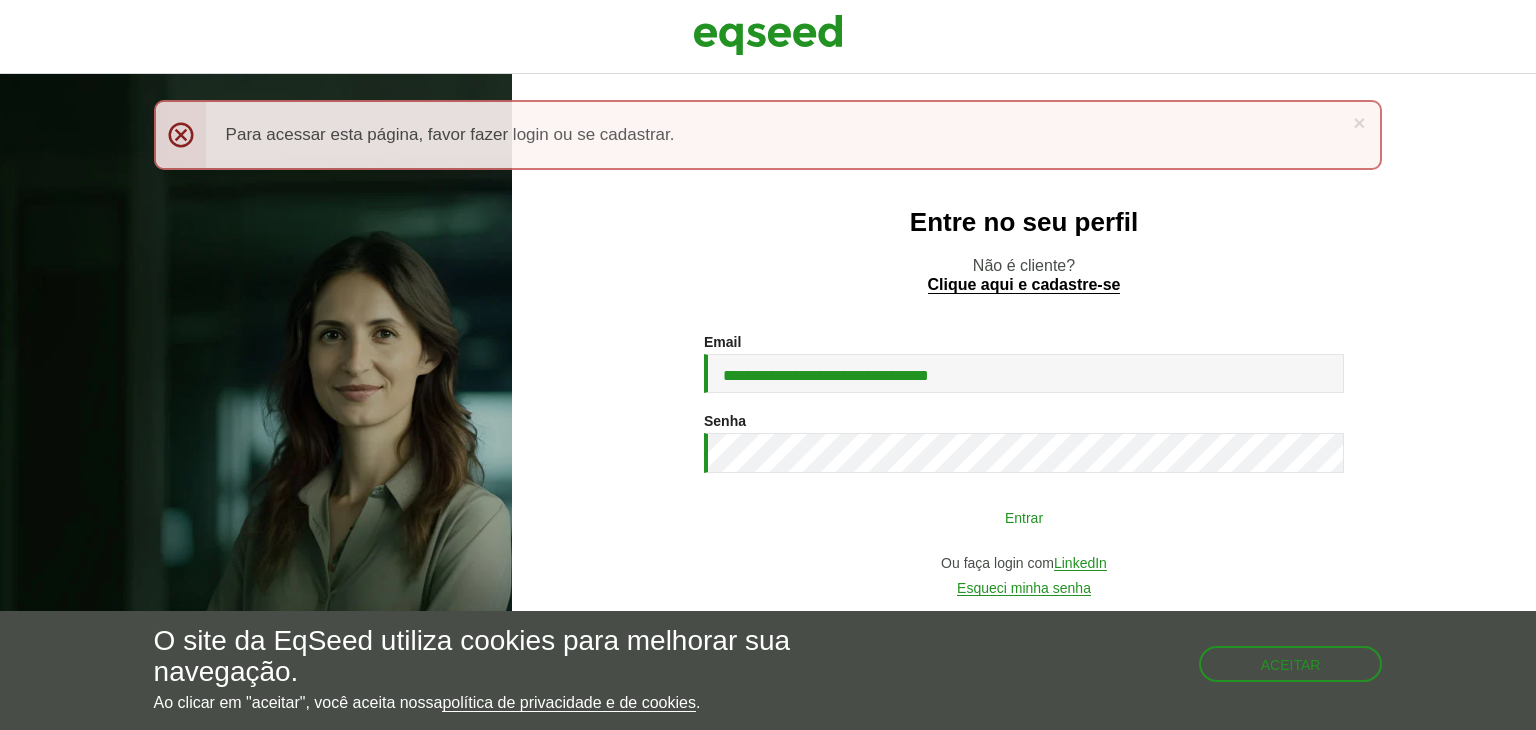 click on "Entrar" at bounding box center [1024, 517] 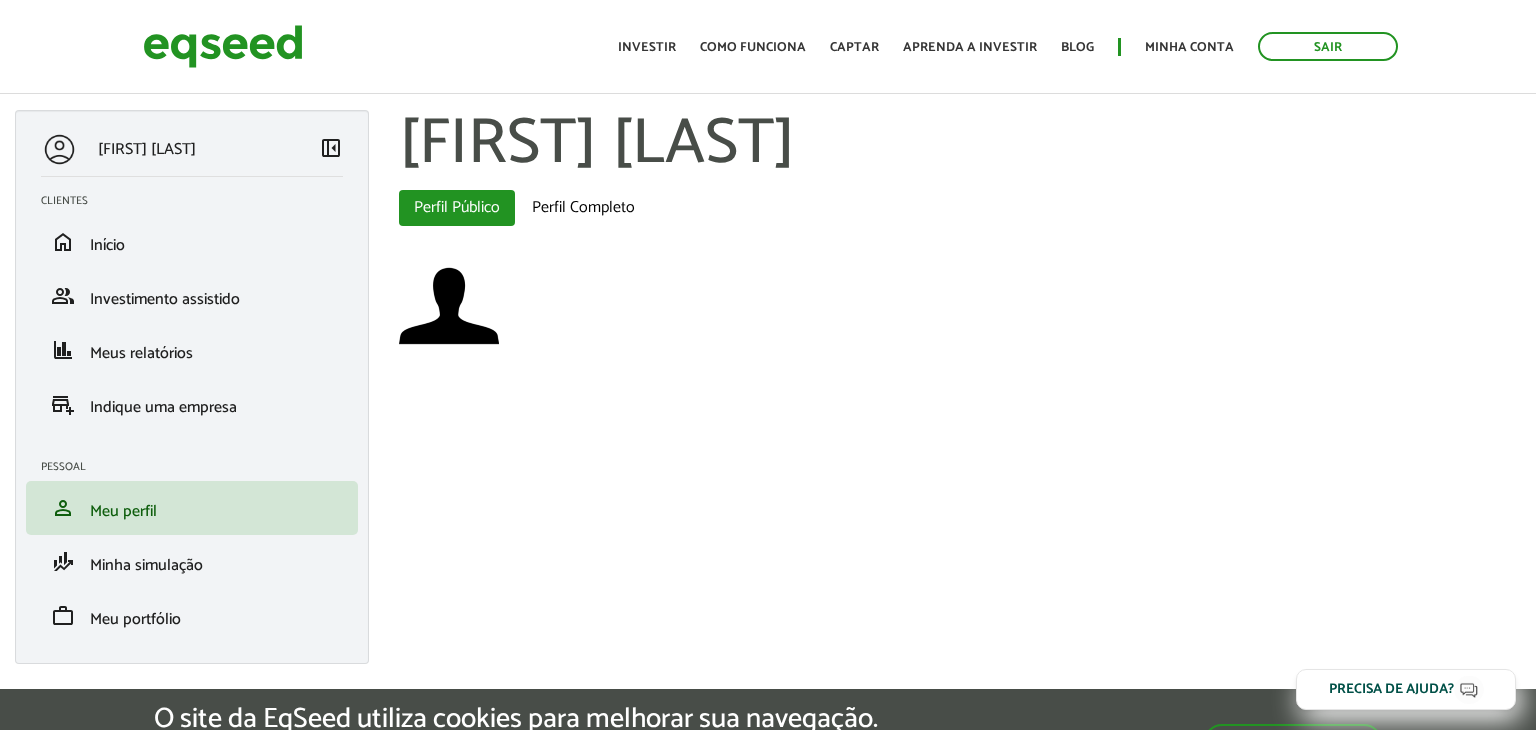 scroll, scrollTop: 0, scrollLeft: 0, axis: both 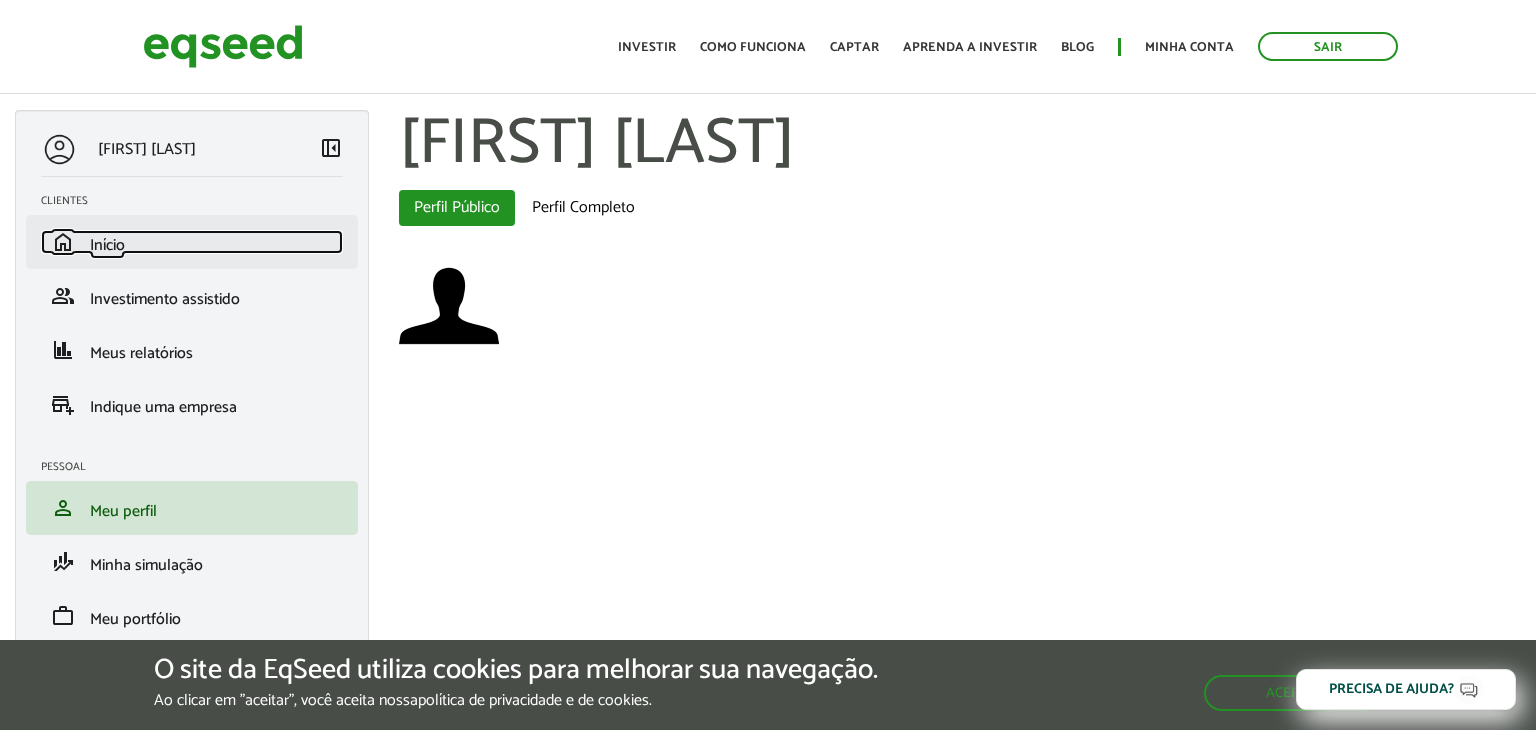 click on "home Início" at bounding box center [192, 242] 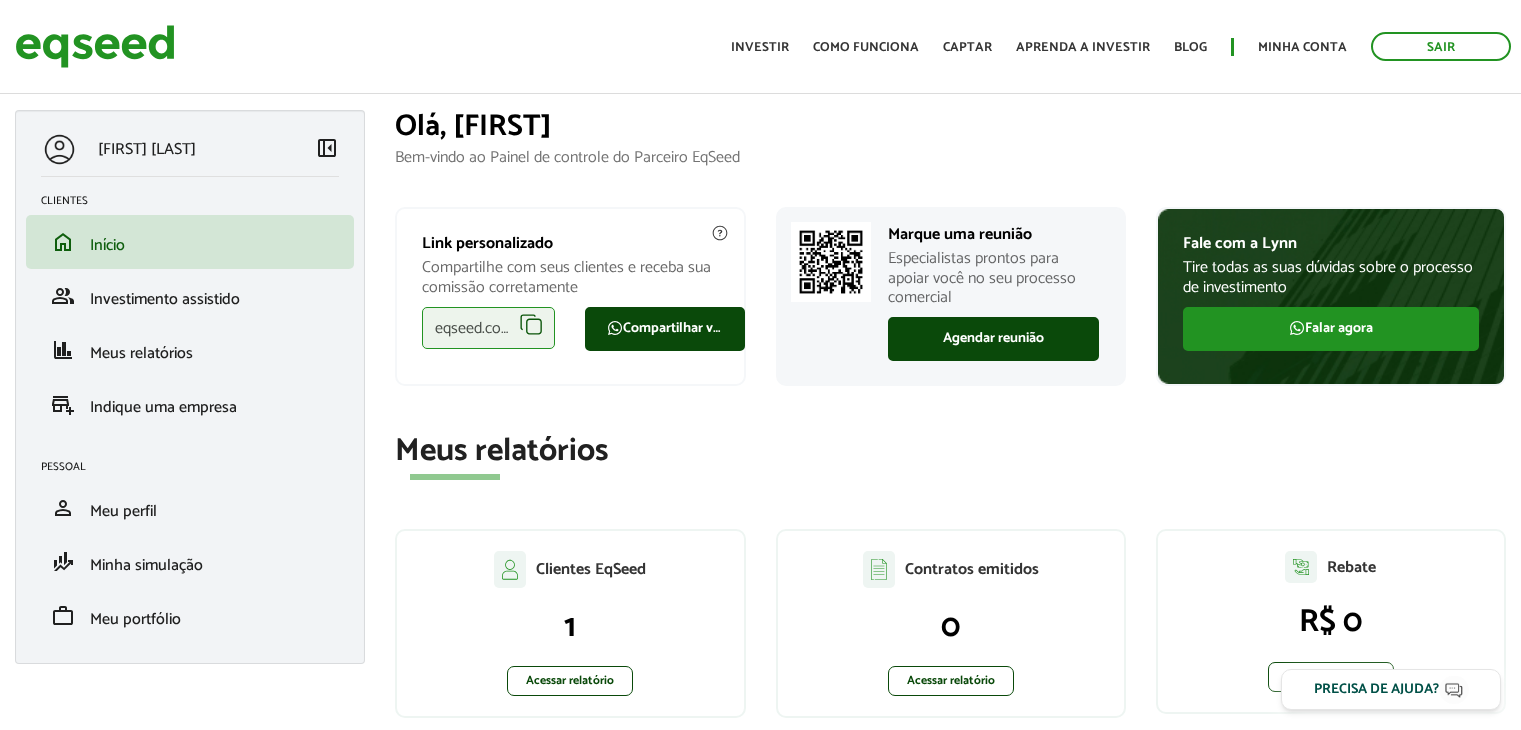scroll, scrollTop: 0, scrollLeft: 0, axis: both 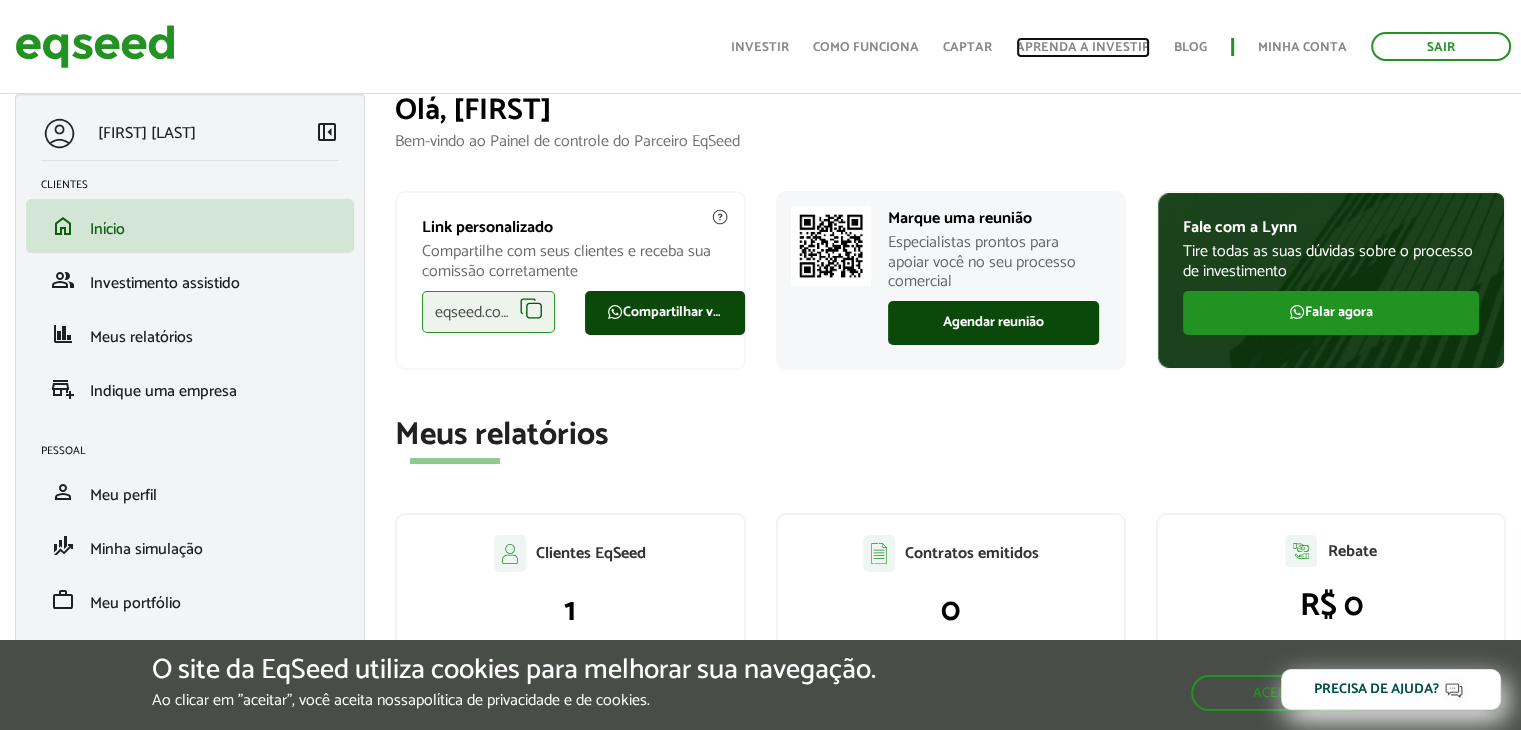 click on "Aprenda a investir" at bounding box center (1083, 47) 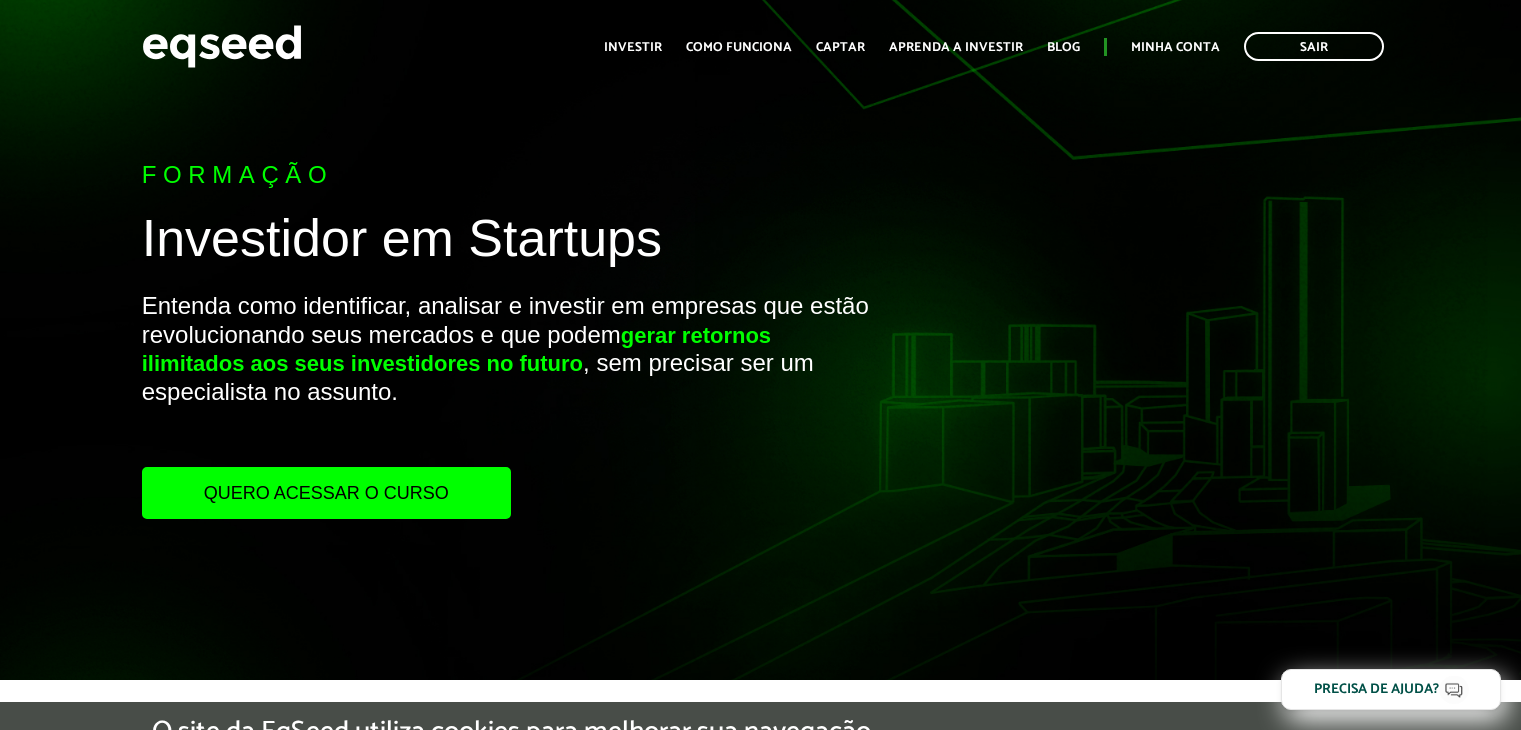 scroll, scrollTop: 0, scrollLeft: 0, axis: both 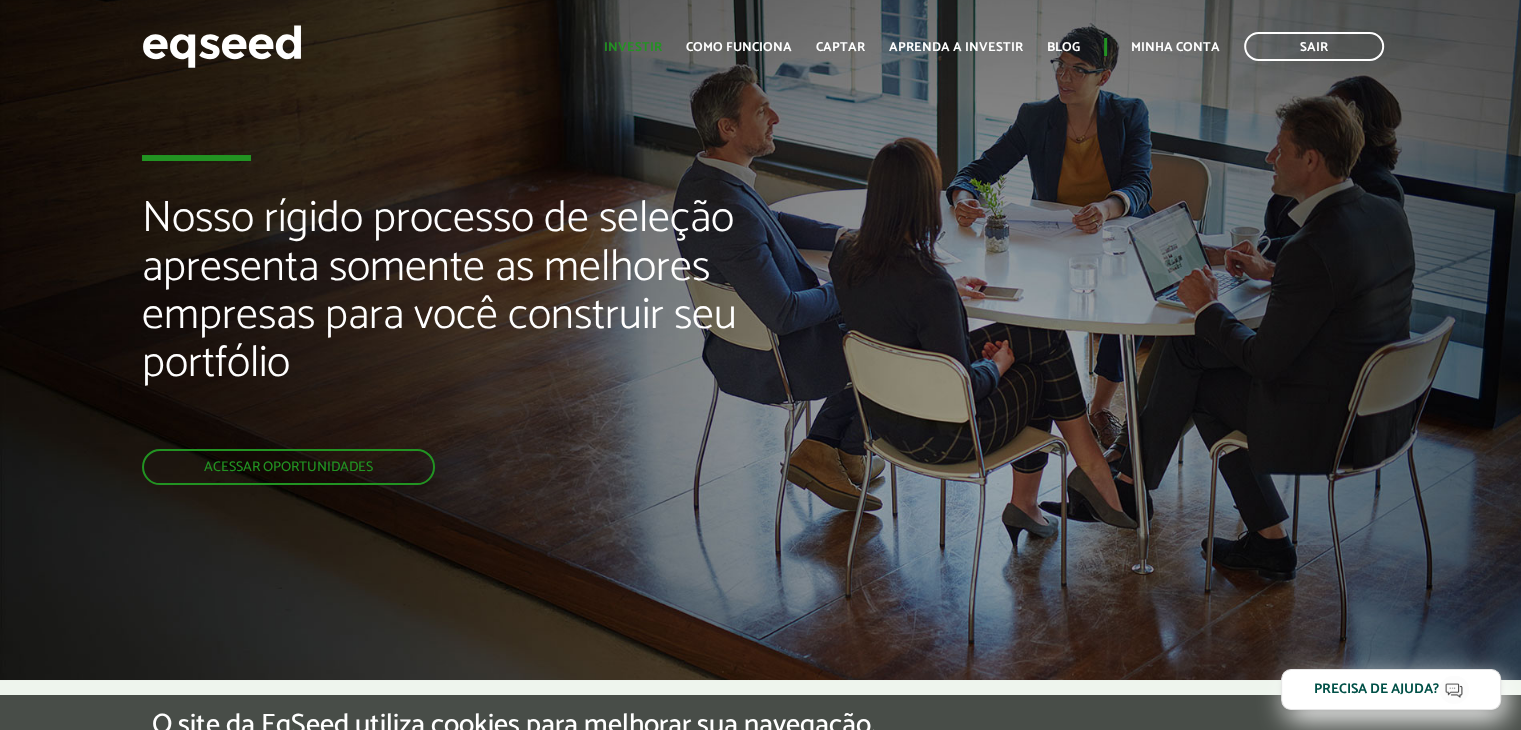 click on "Investir" at bounding box center [633, 47] 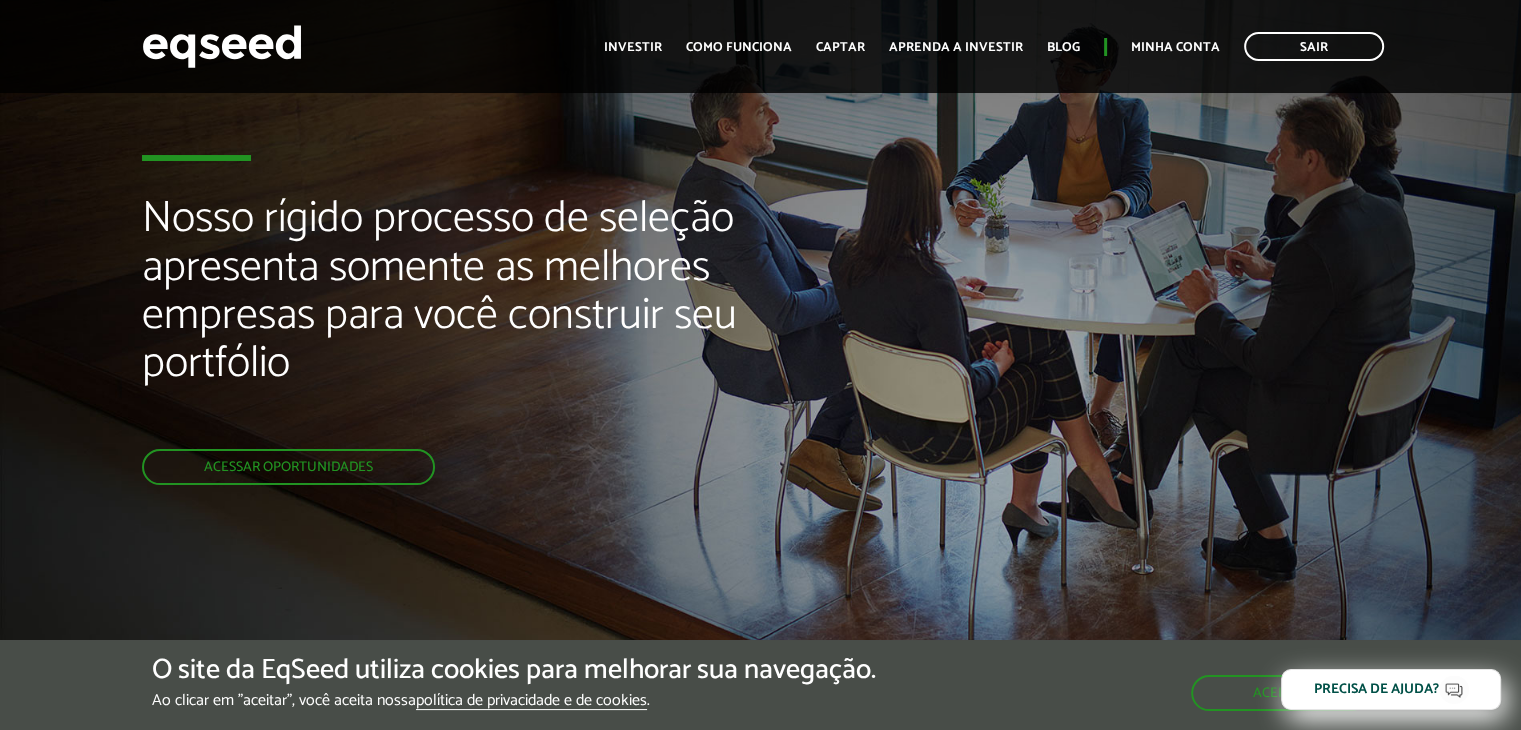 scroll, scrollTop: 225, scrollLeft: 0, axis: vertical 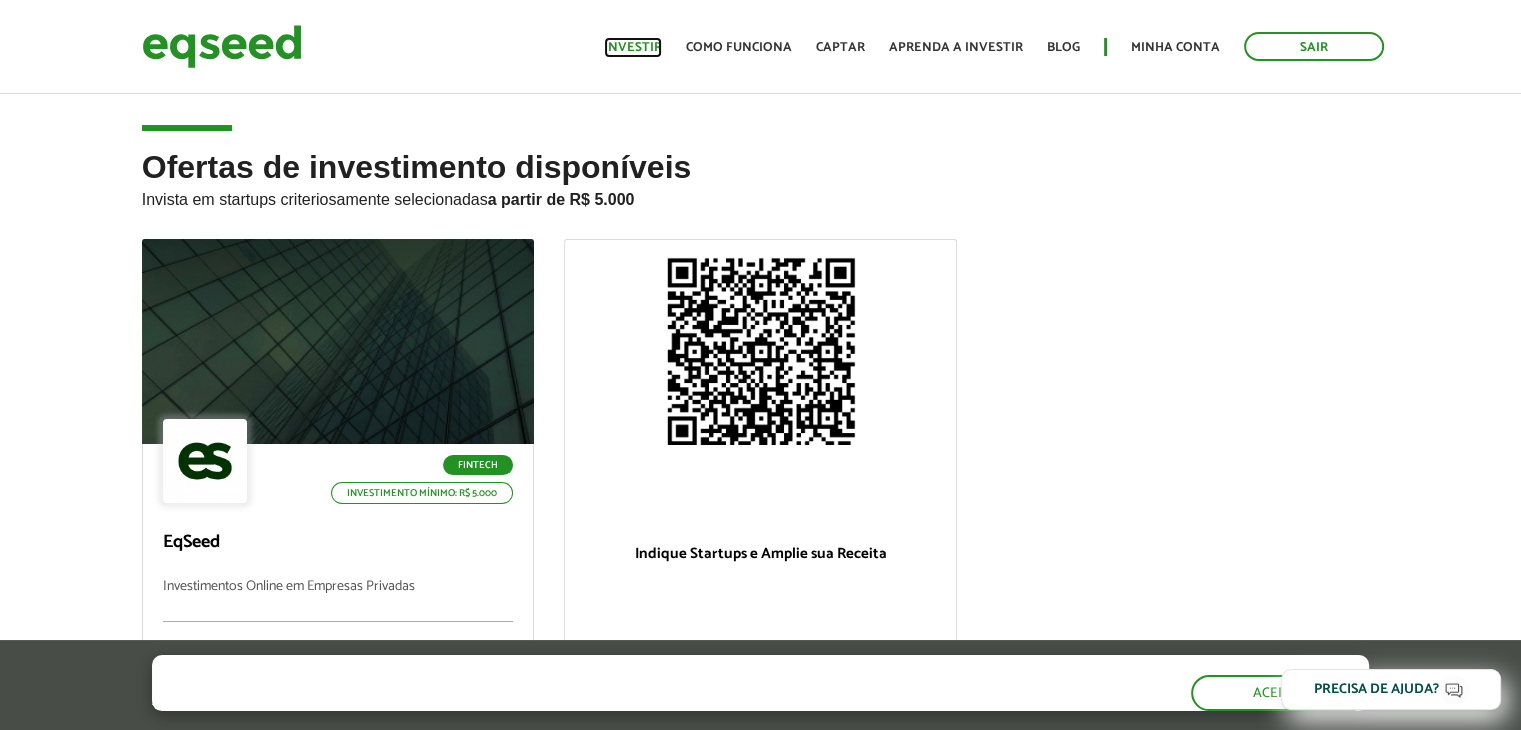click on "Investir" at bounding box center (633, 47) 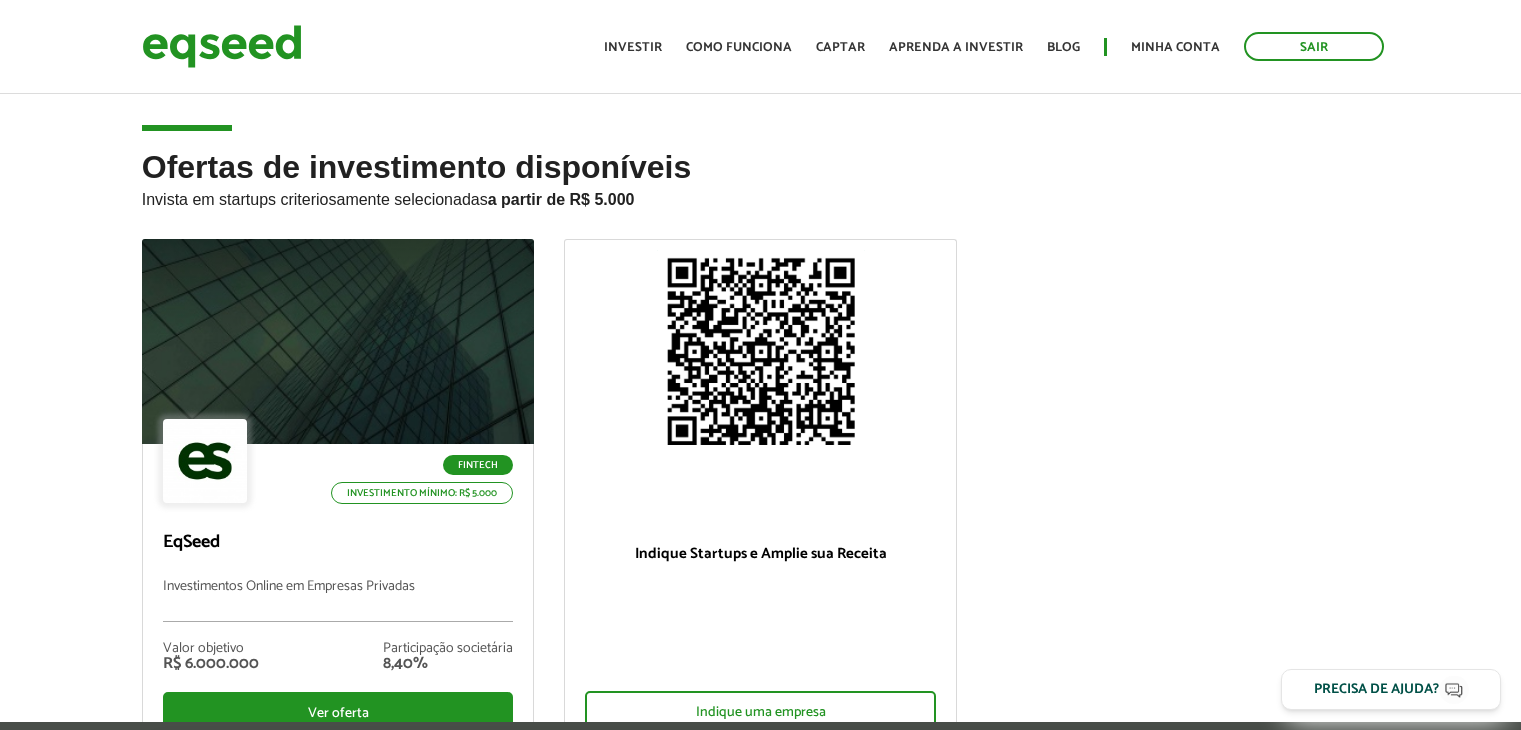 scroll, scrollTop: 0, scrollLeft: 0, axis: both 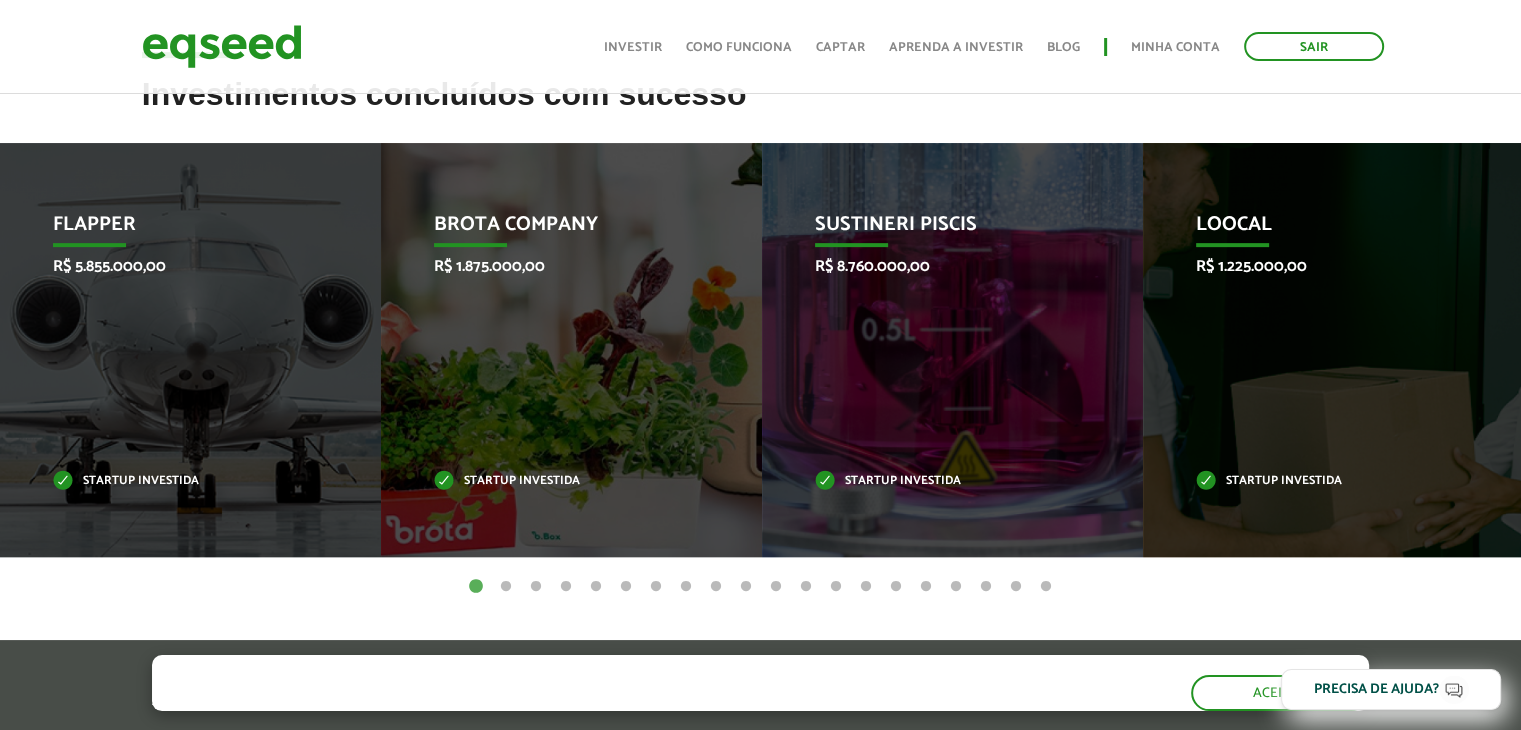 click on "2" at bounding box center [506, 587] 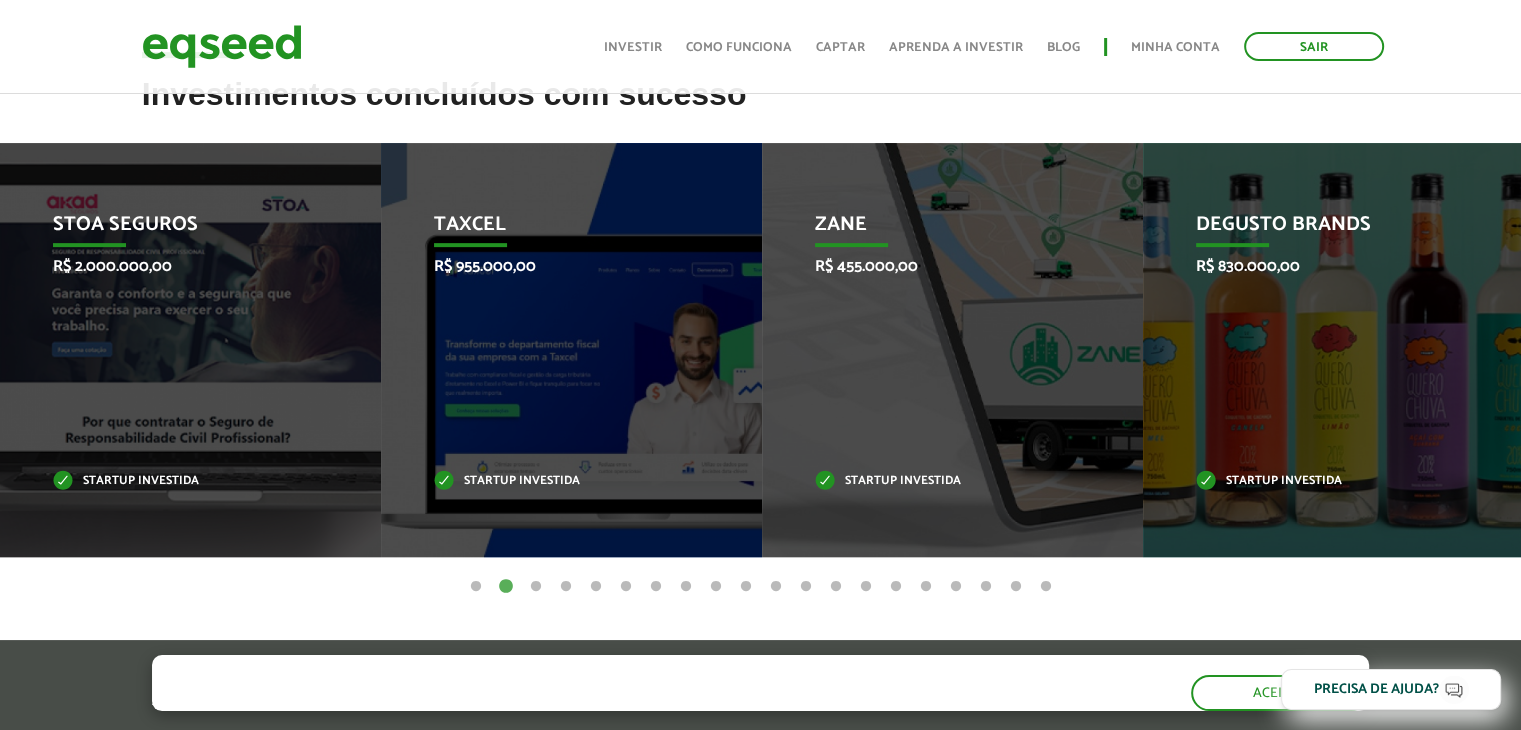 click on "3" at bounding box center (536, 587) 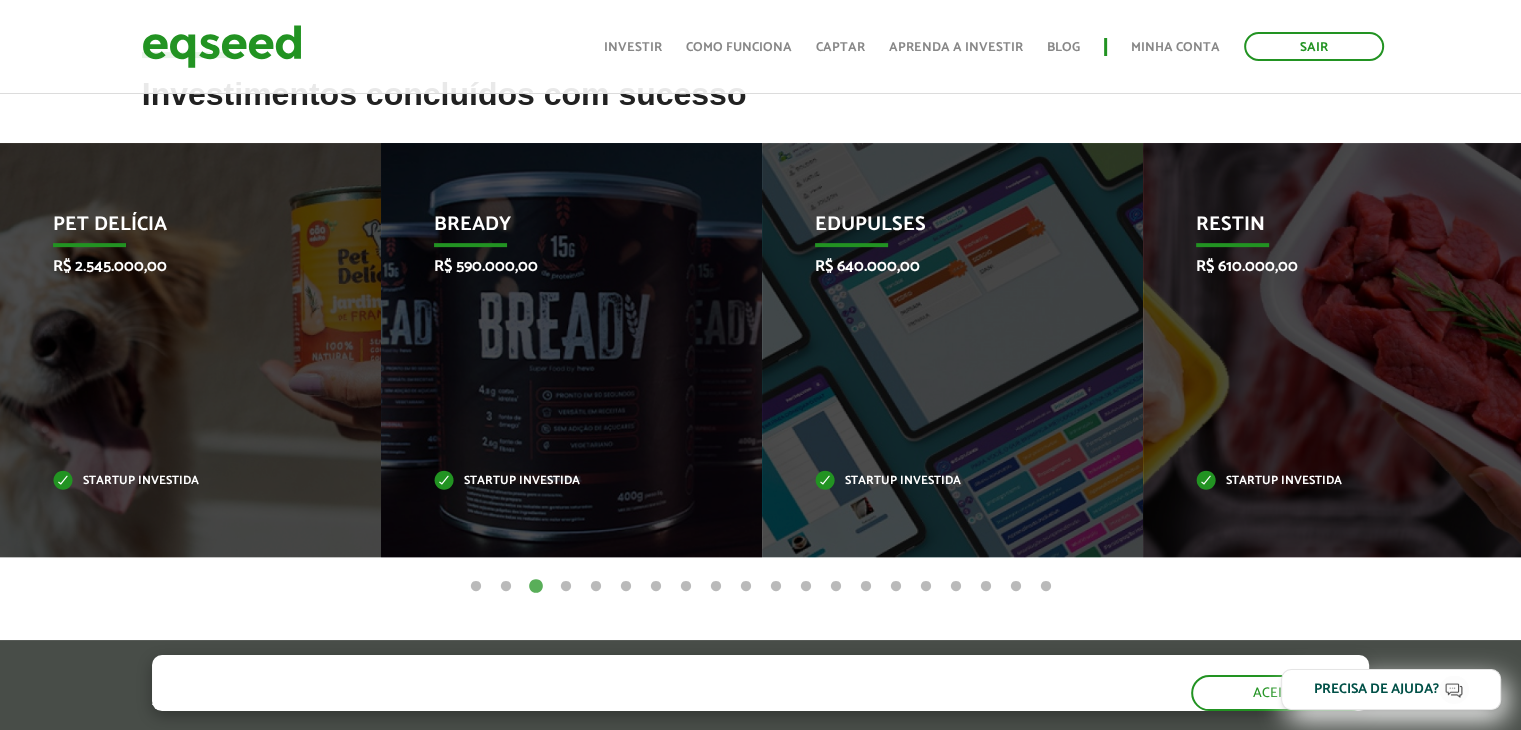click on "4" at bounding box center [566, 587] 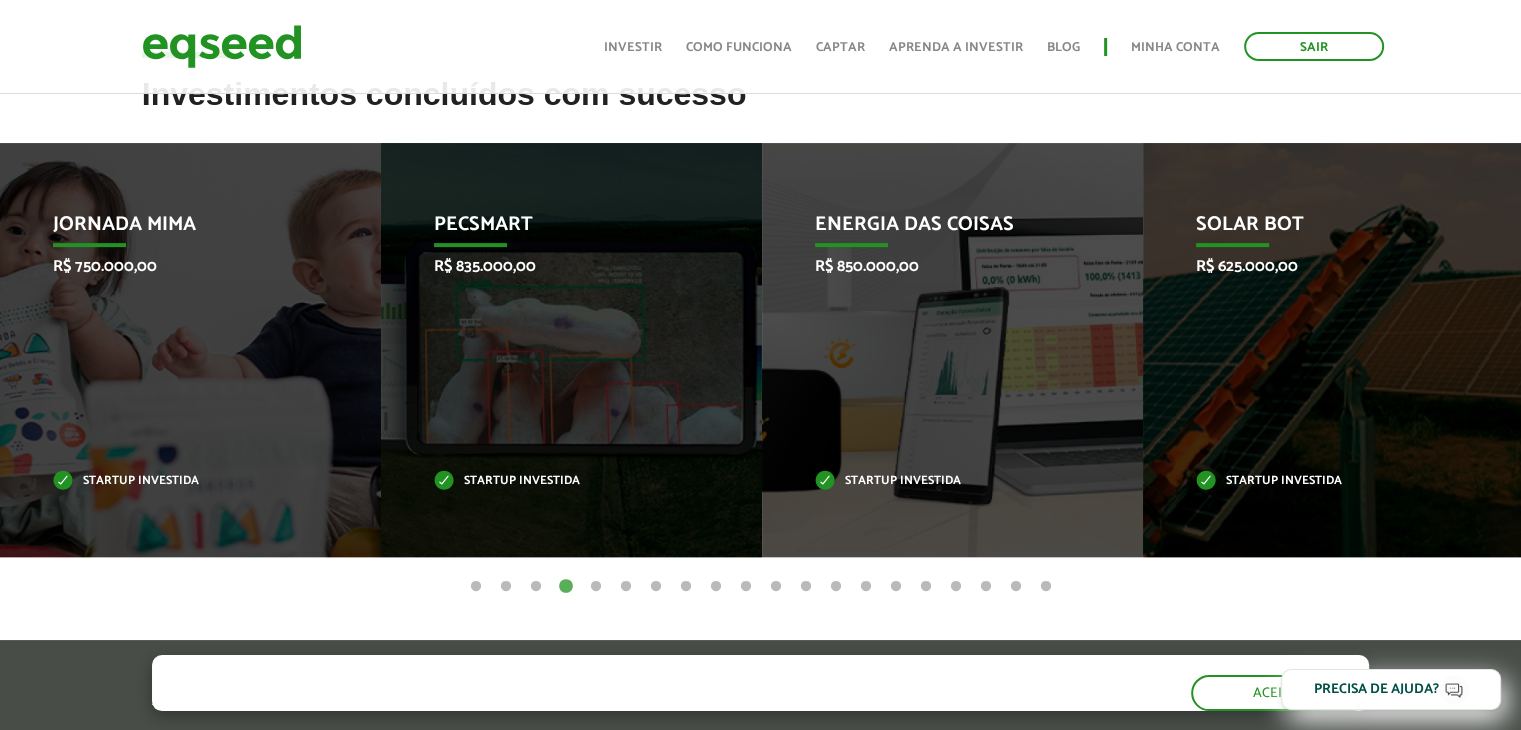 click on "5" at bounding box center [596, 587] 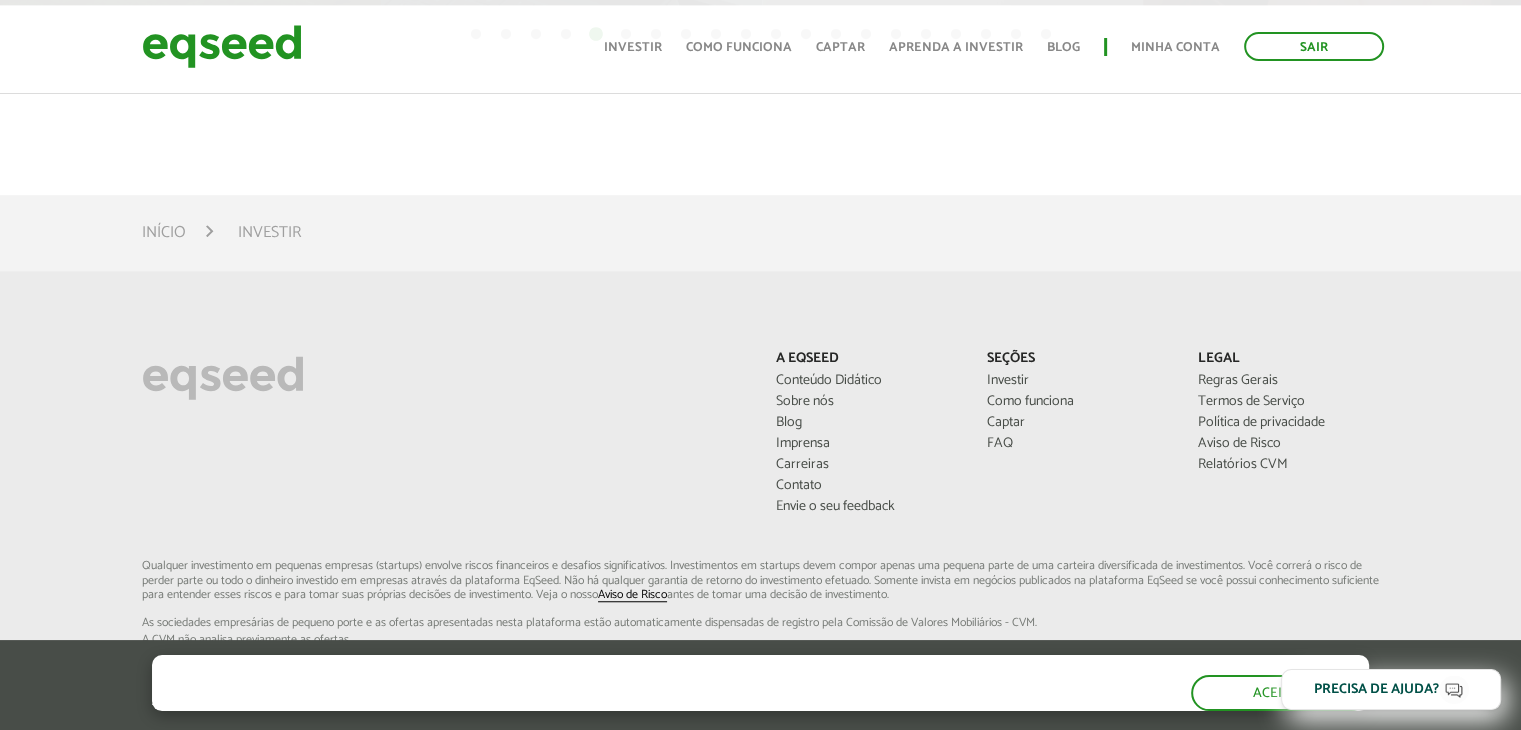scroll, scrollTop: 1400, scrollLeft: 0, axis: vertical 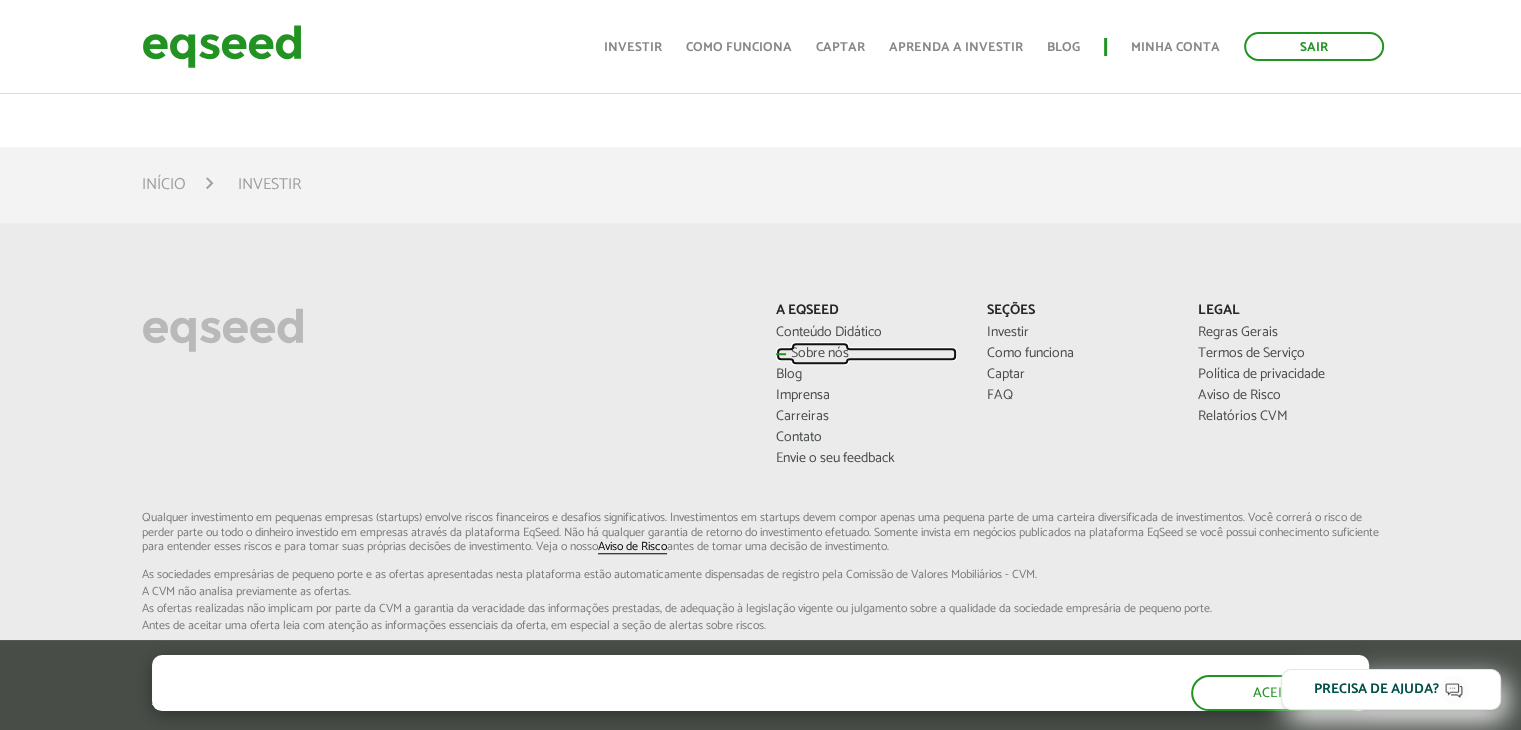 click on "Sobre nós" at bounding box center [866, 354] 